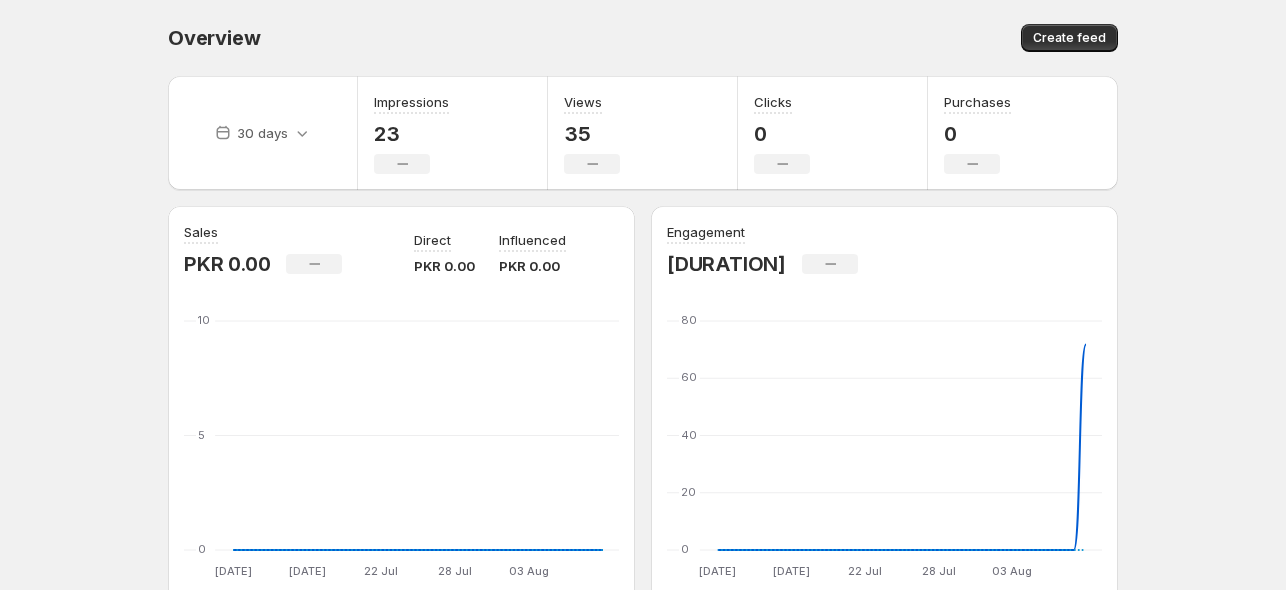 scroll, scrollTop: 0, scrollLeft: 0, axis: both 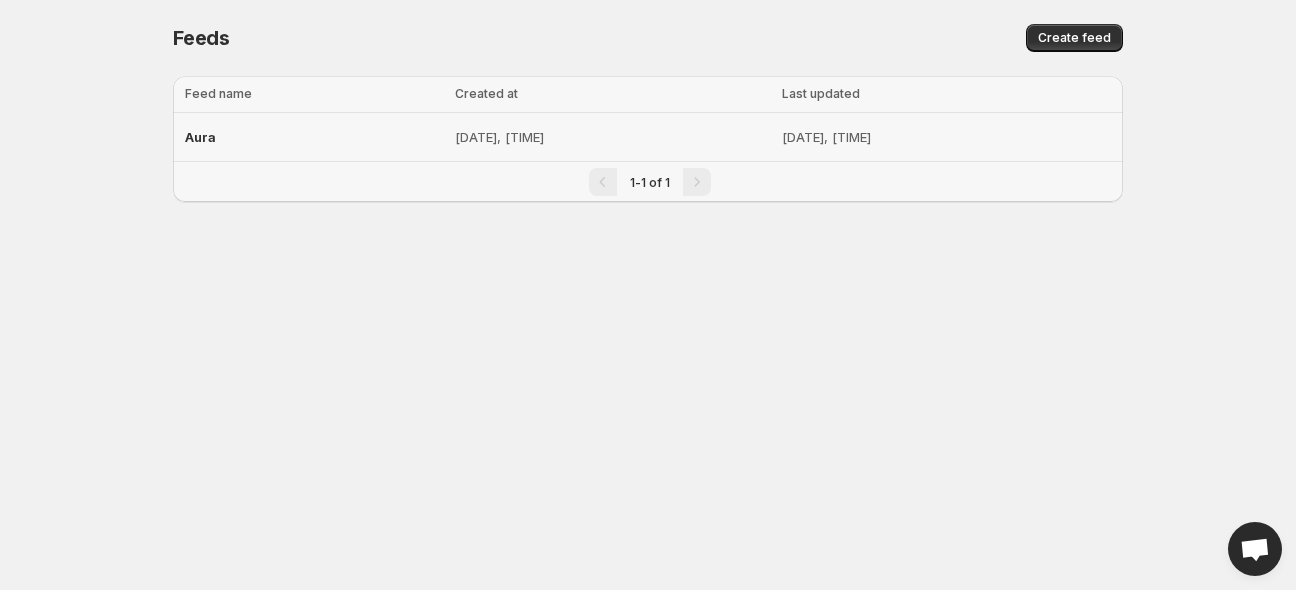 click on "[DATE], [TIME]" at bounding box center [612, 137] 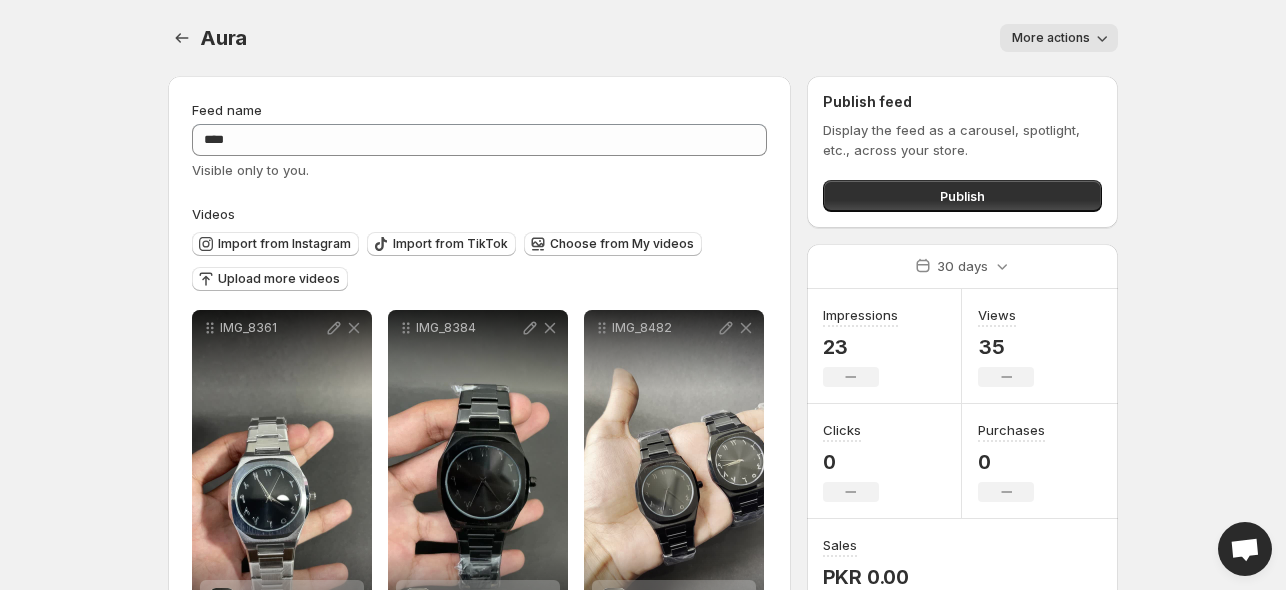 scroll, scrollTop: 88, scrollLeft: 0, axis: vertical 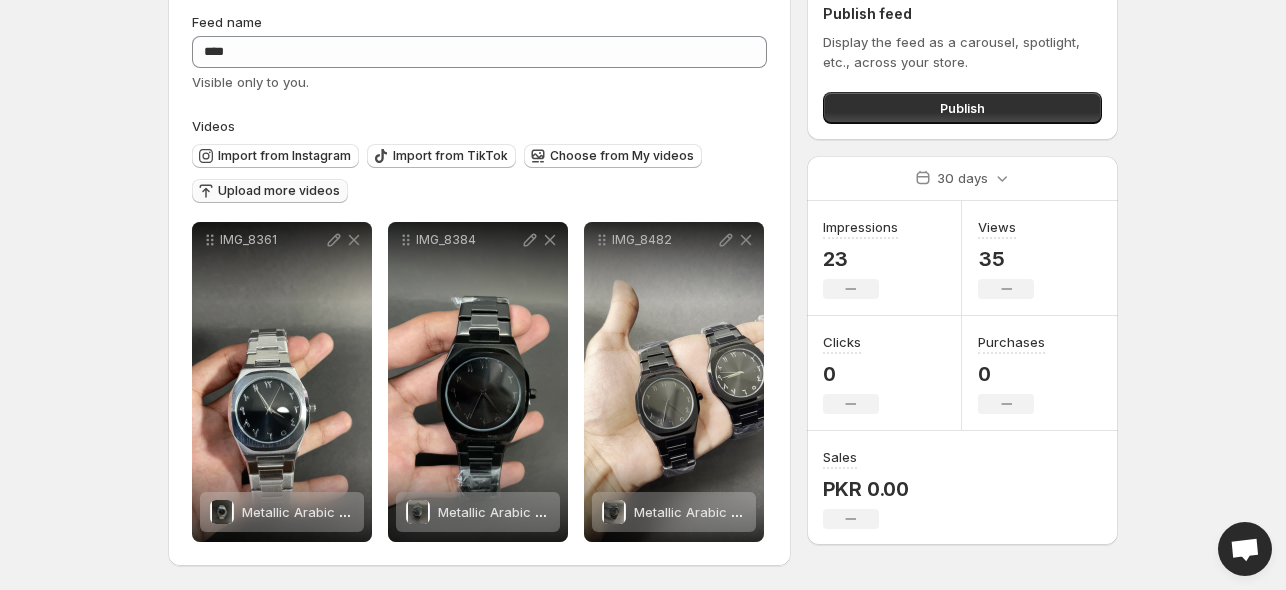 click on "Upload more videos" at bounding box center [279, 191] 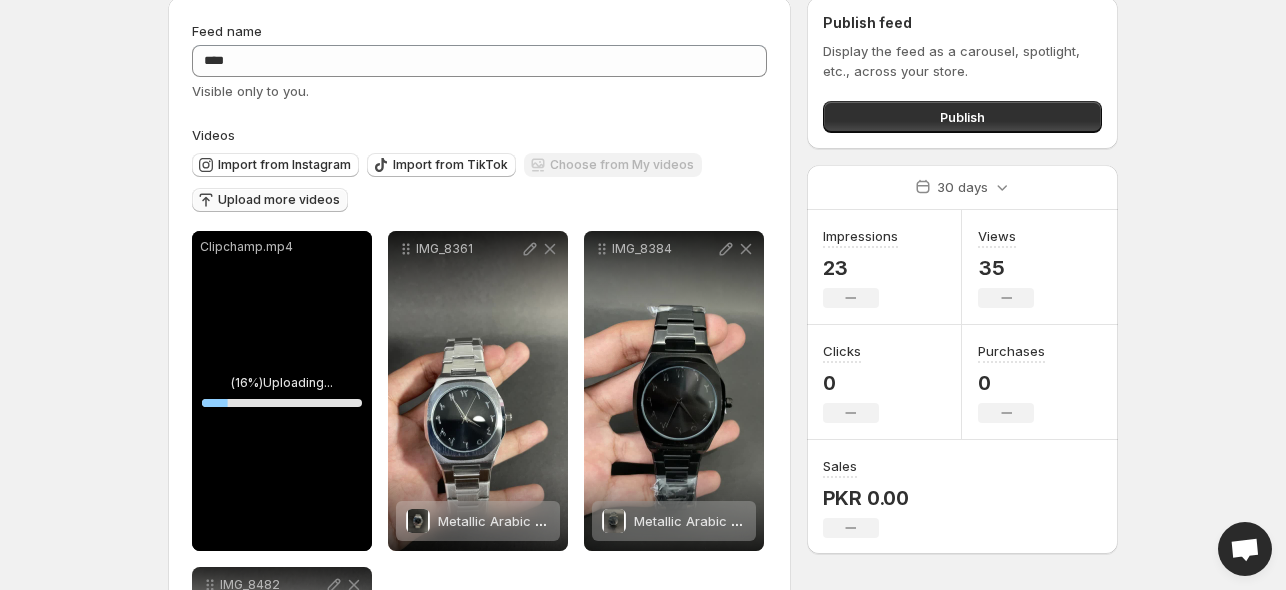 scroll, scrollTop: 0, scrollLeft: 0, axis: both 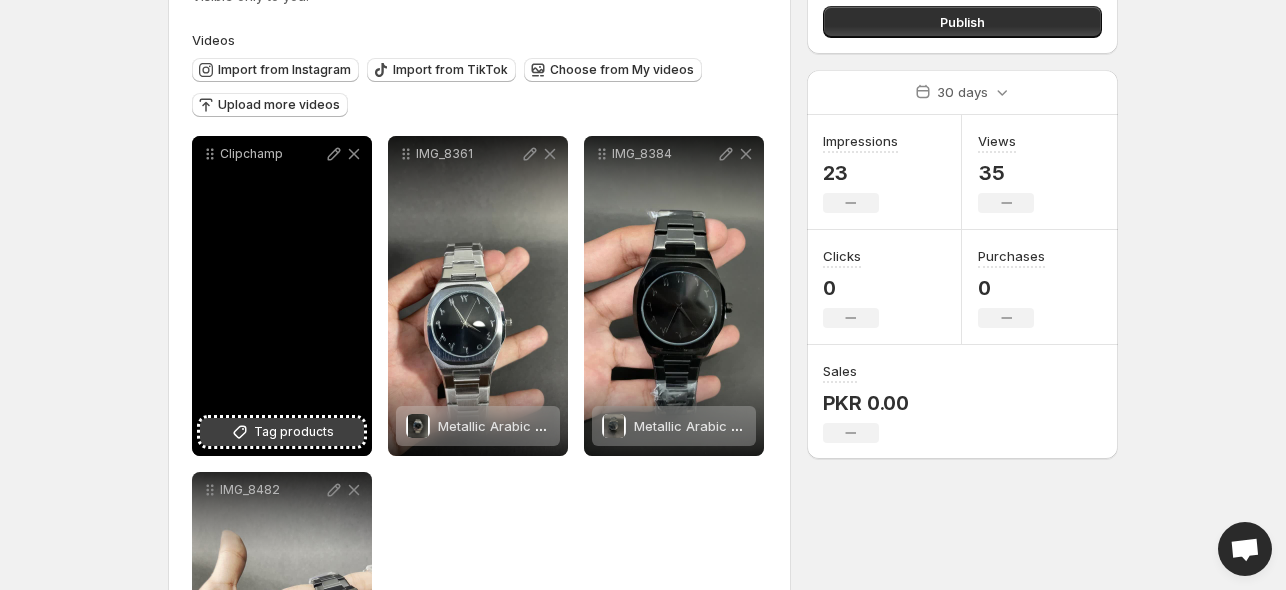 click on "Tag products" at bounding box center (282, 432) 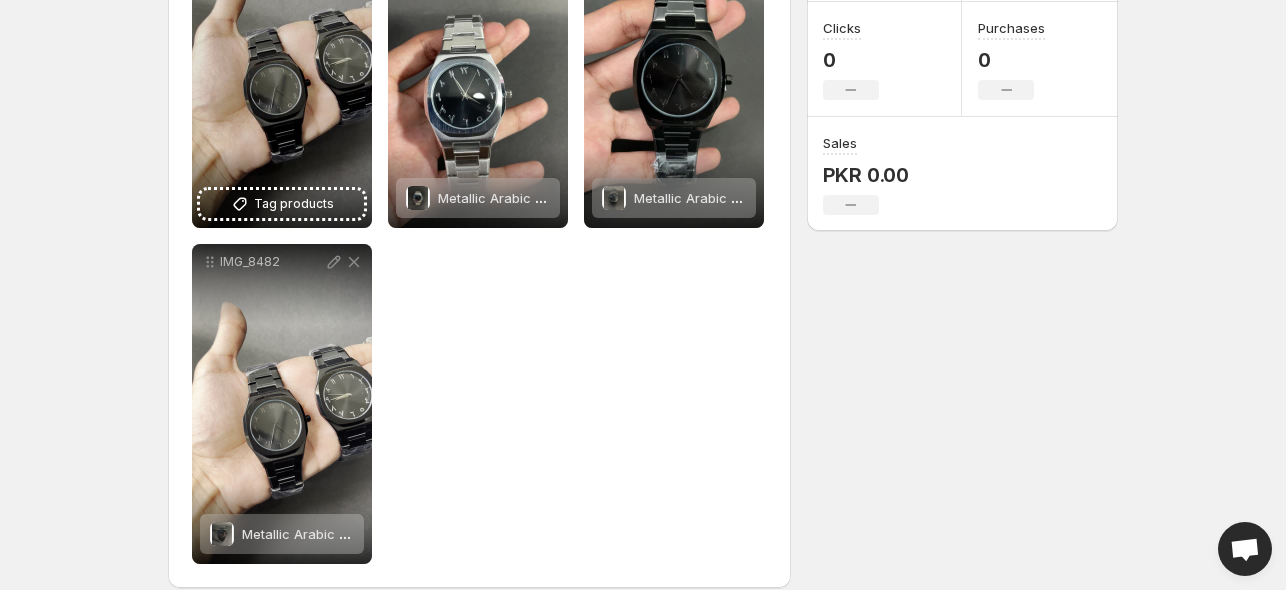 scroll, scrollTop: 424, scrollLeft: 0, axis: vertical 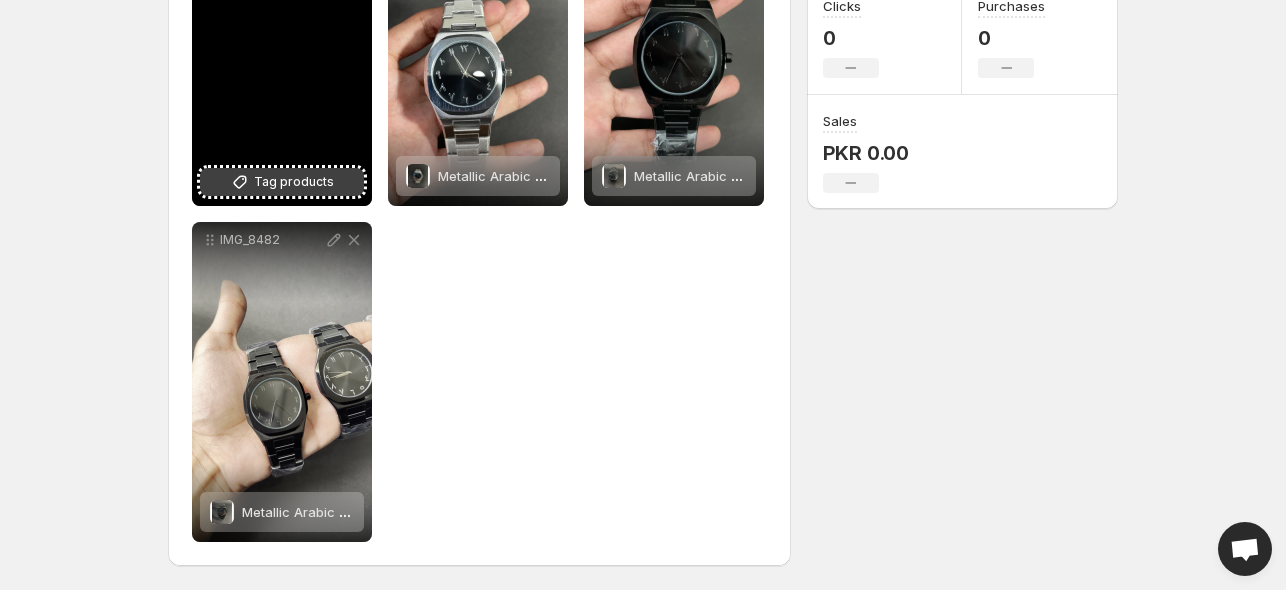 click on "Tag products" at bounding box center (294, 182) 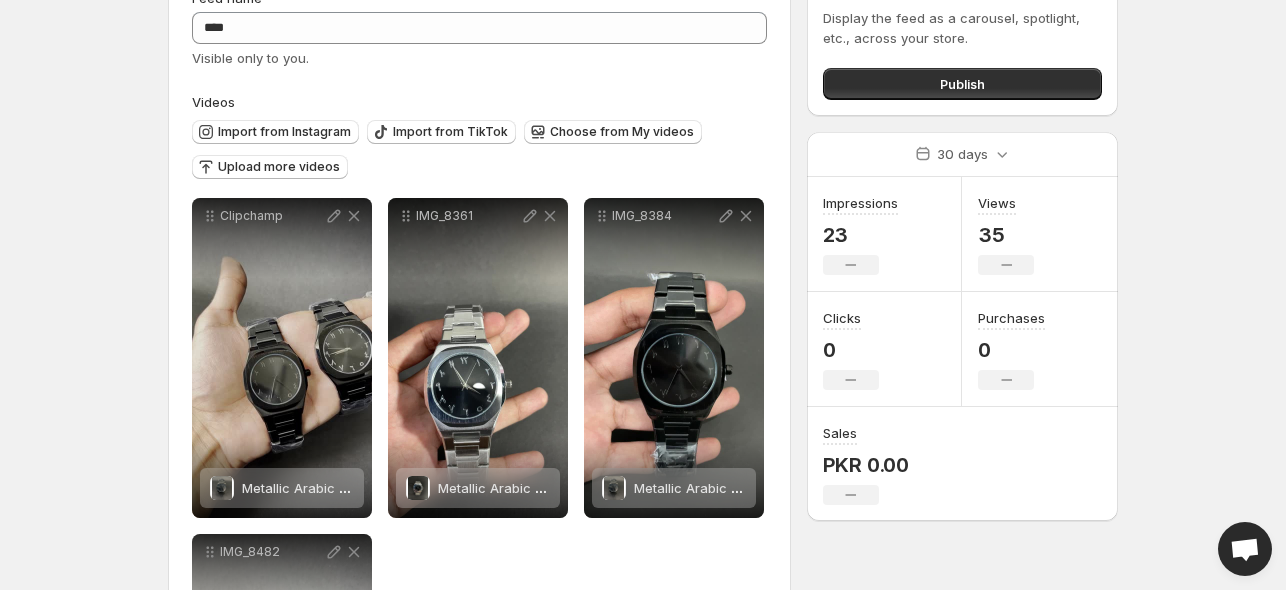 scroll, scrollTop: 240, scrollLeft: 0, axis: vertical 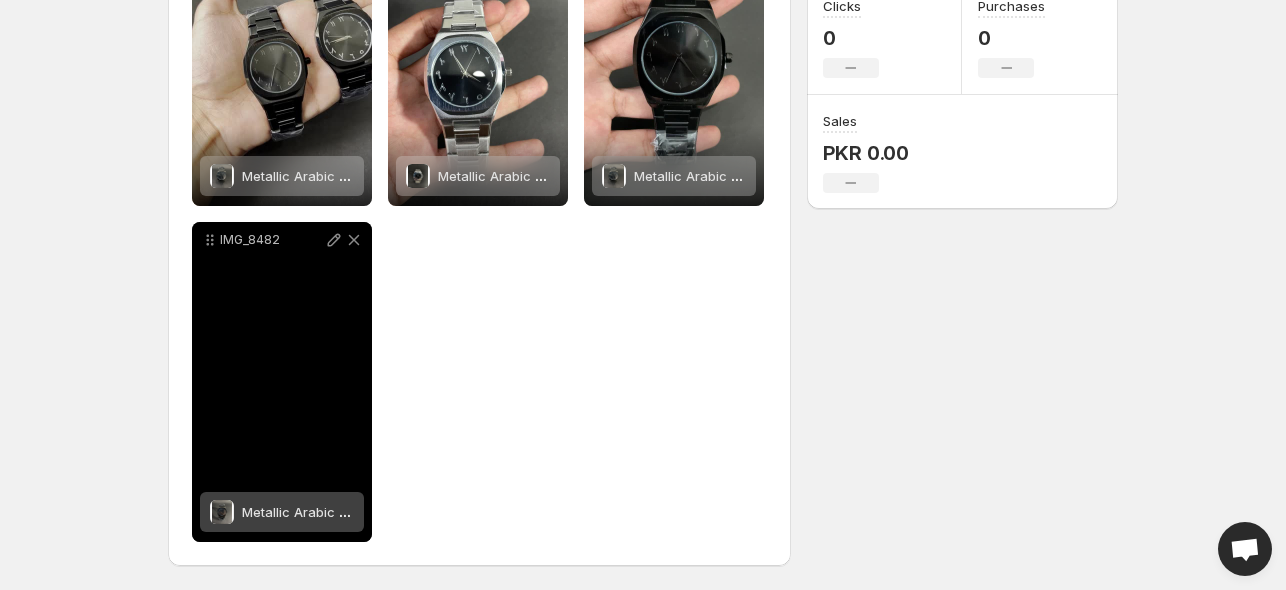 click on "Metallic Arabic AURA (White digits)" at bounding box center [351, 512] 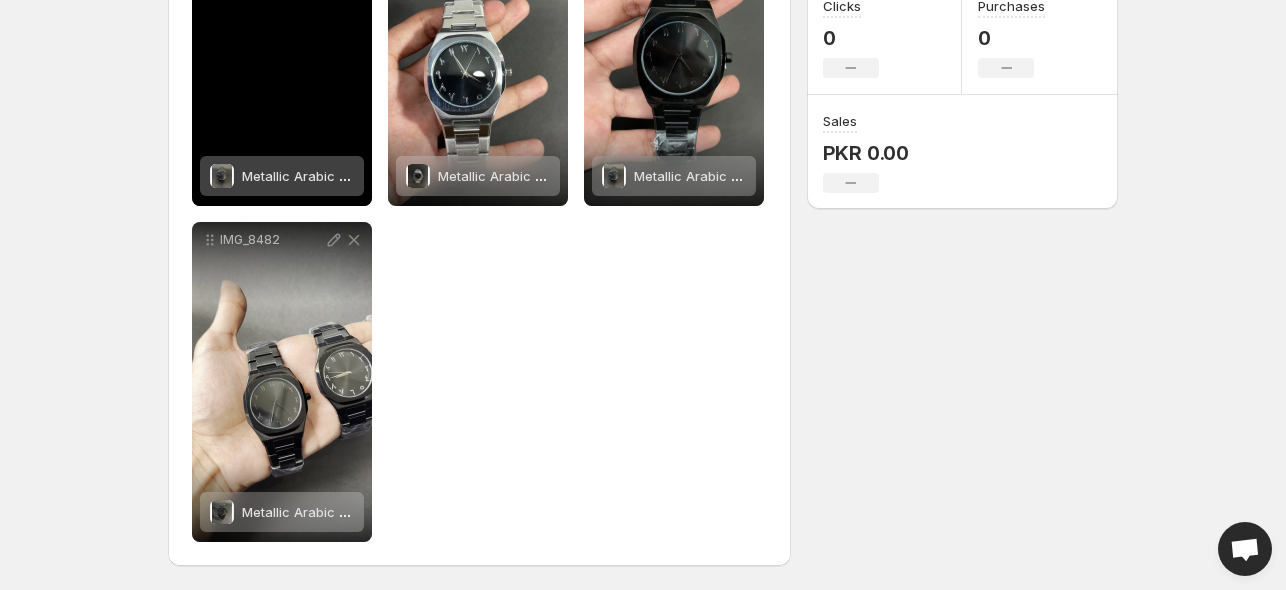 click on "Metallic Arabic AURA" at bounding box center (308, 176) 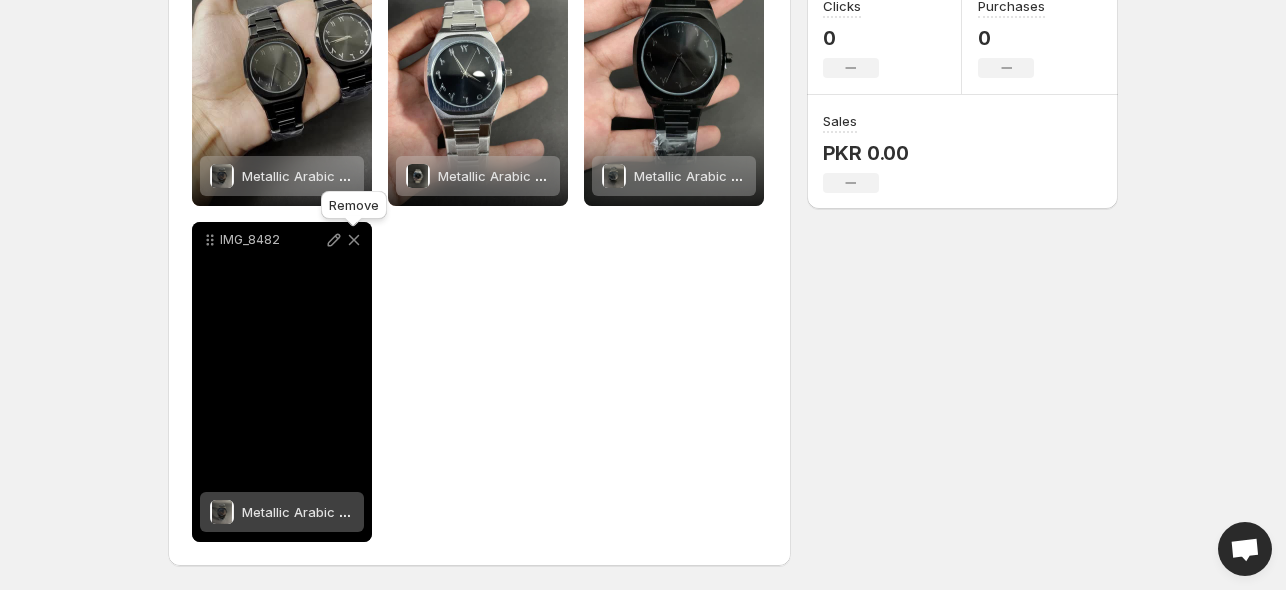 click 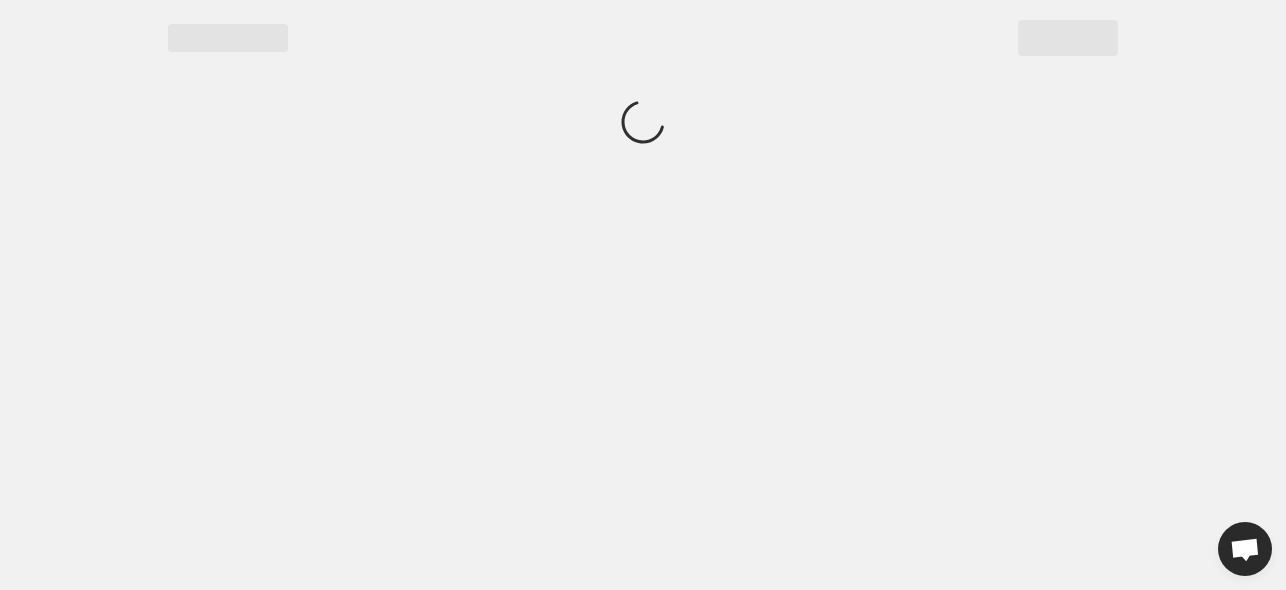 scroll, scrollTop: 0, scrollLeft: 0, axis: both 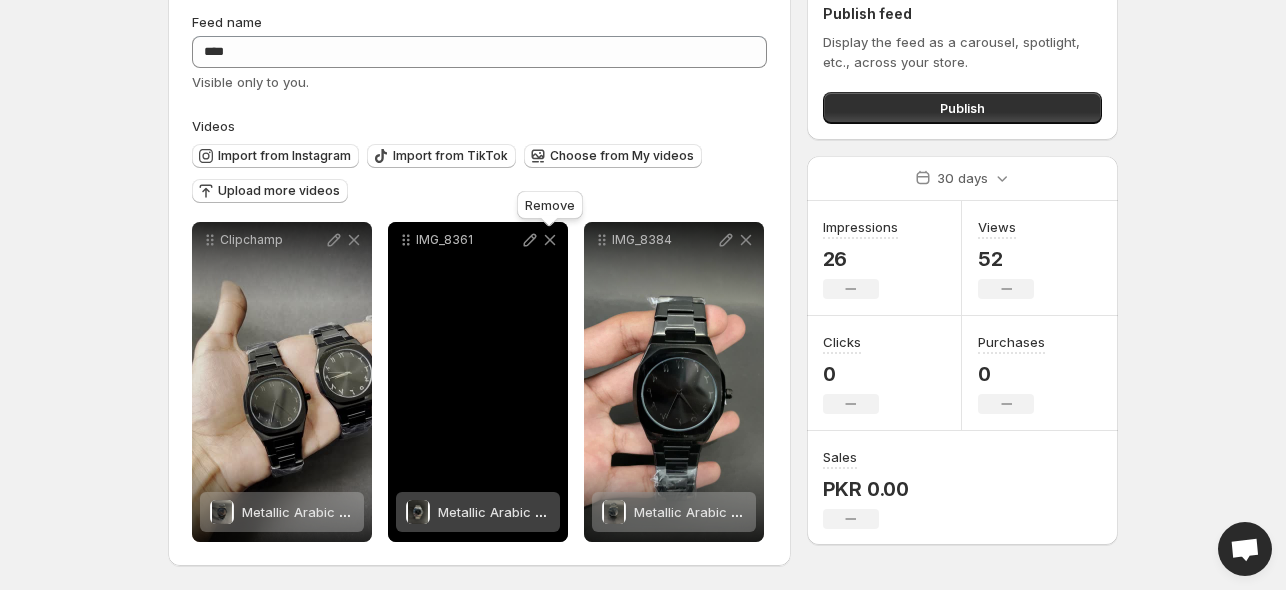 click 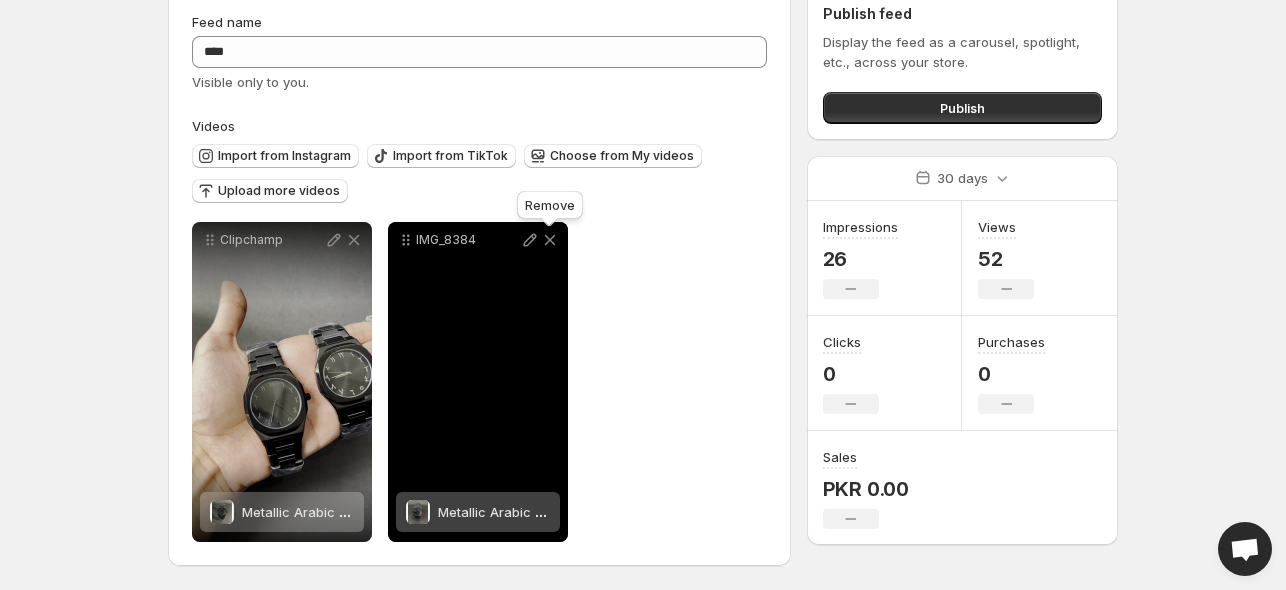 click 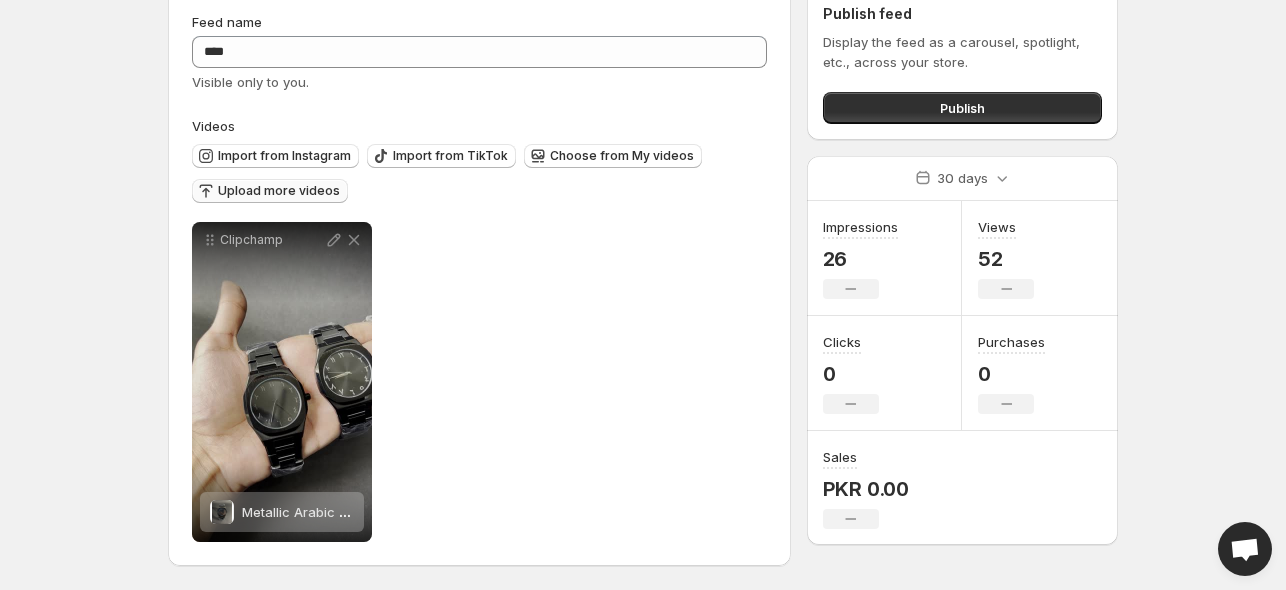 click on "Upload more videos" at bounding box center [279, 191] 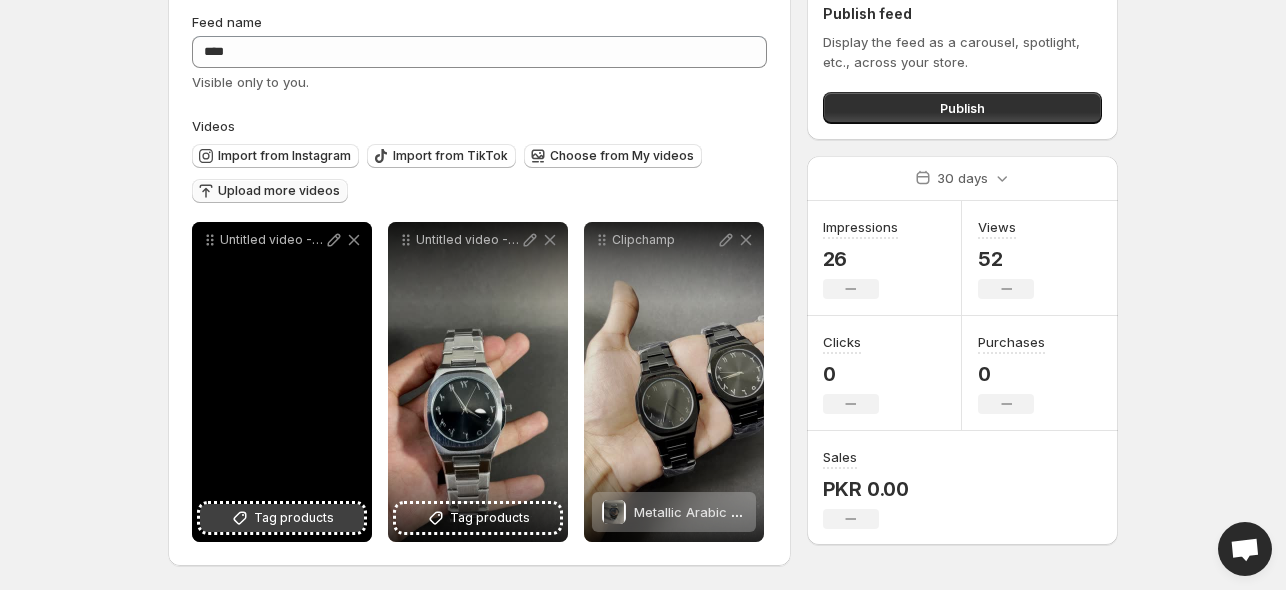 click on "Tag products" at bounding box center [294, 518] 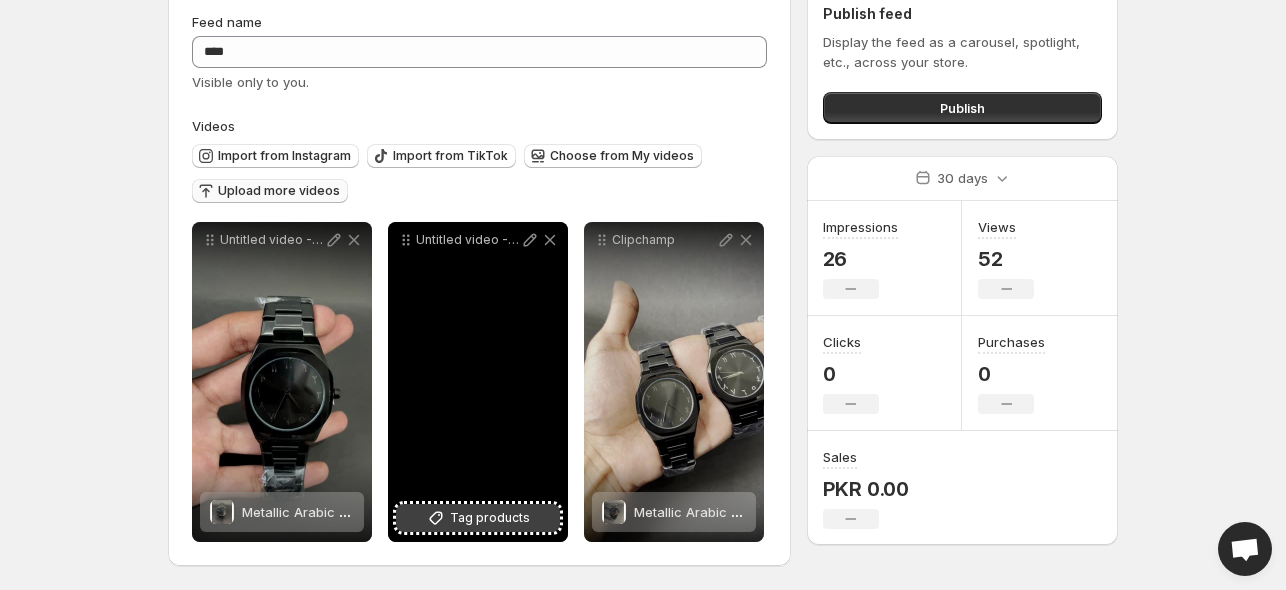click on "Tag products" at bounding box center [490, 518] 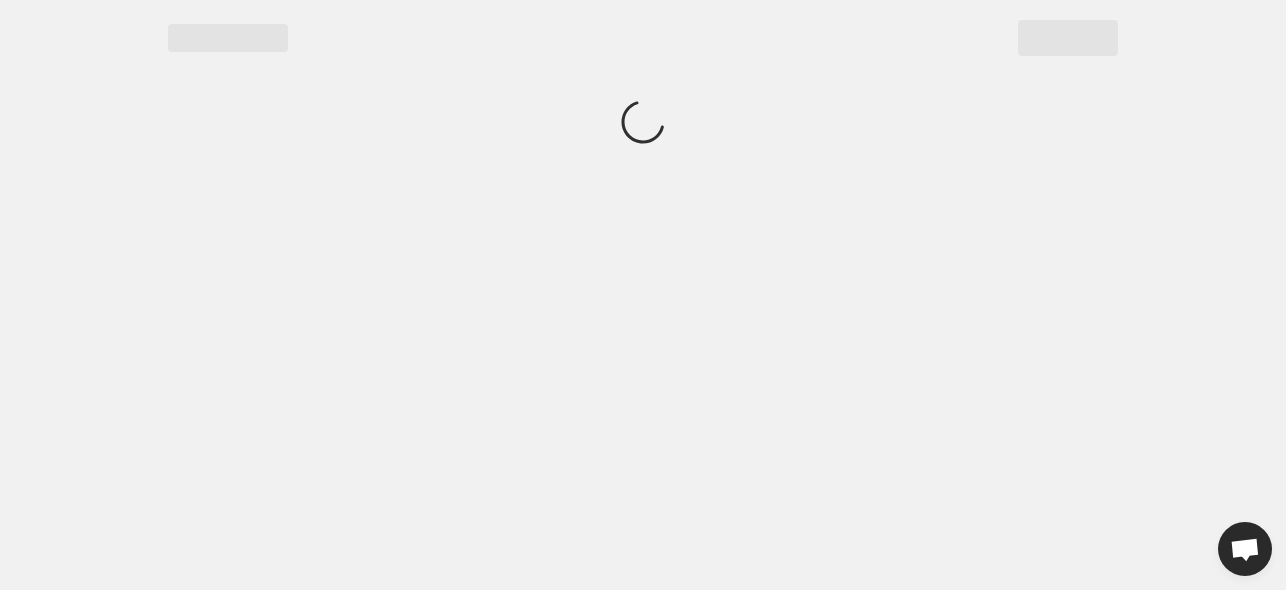 scroll, scrollTop: 0, scrollLeft: 0, axis: both 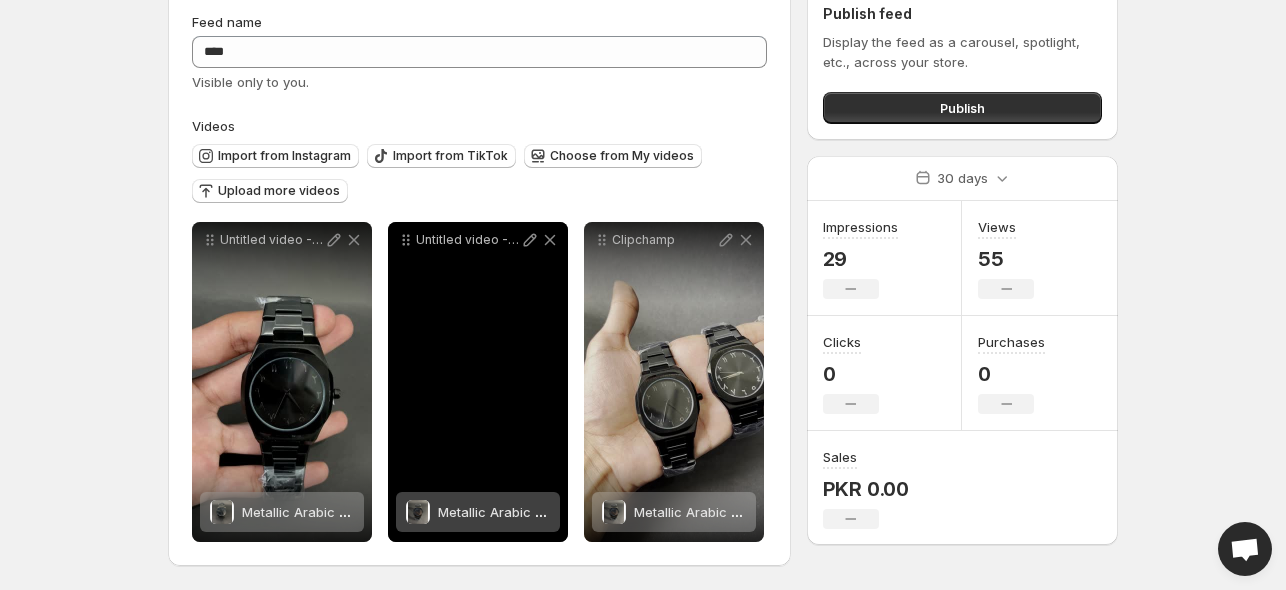 click on "Metallic Arabic AURA (White digits)" at bounding box center (547, 512) 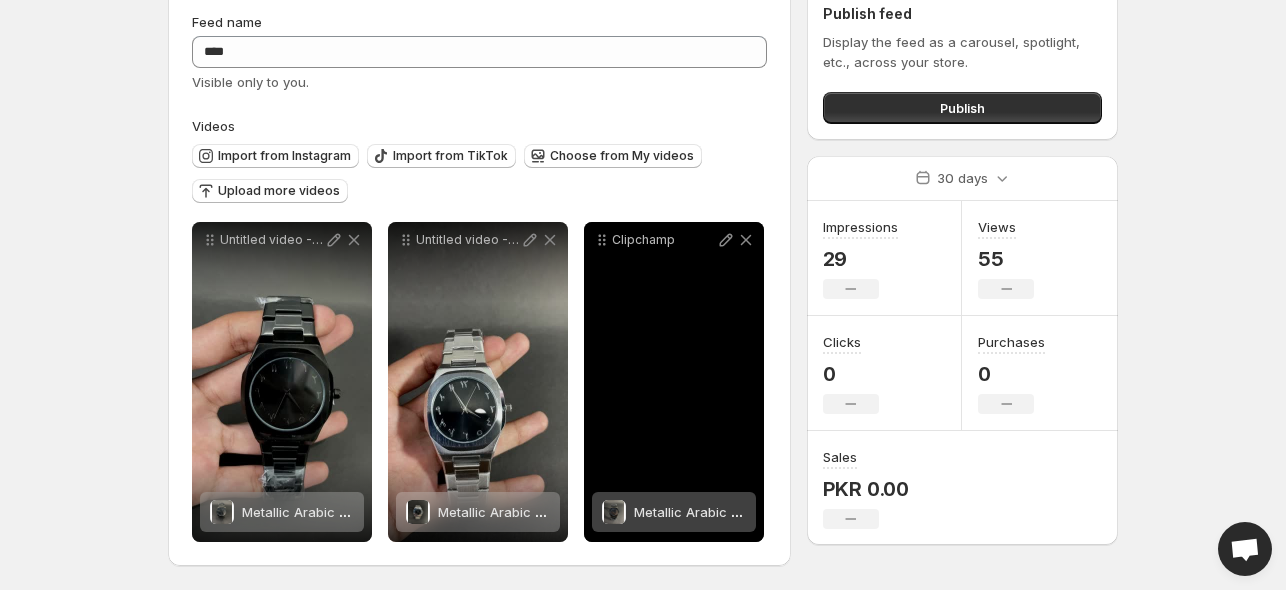 click on "Metallic Arabic AURA (White digits)" at bounding box center [743, 512] 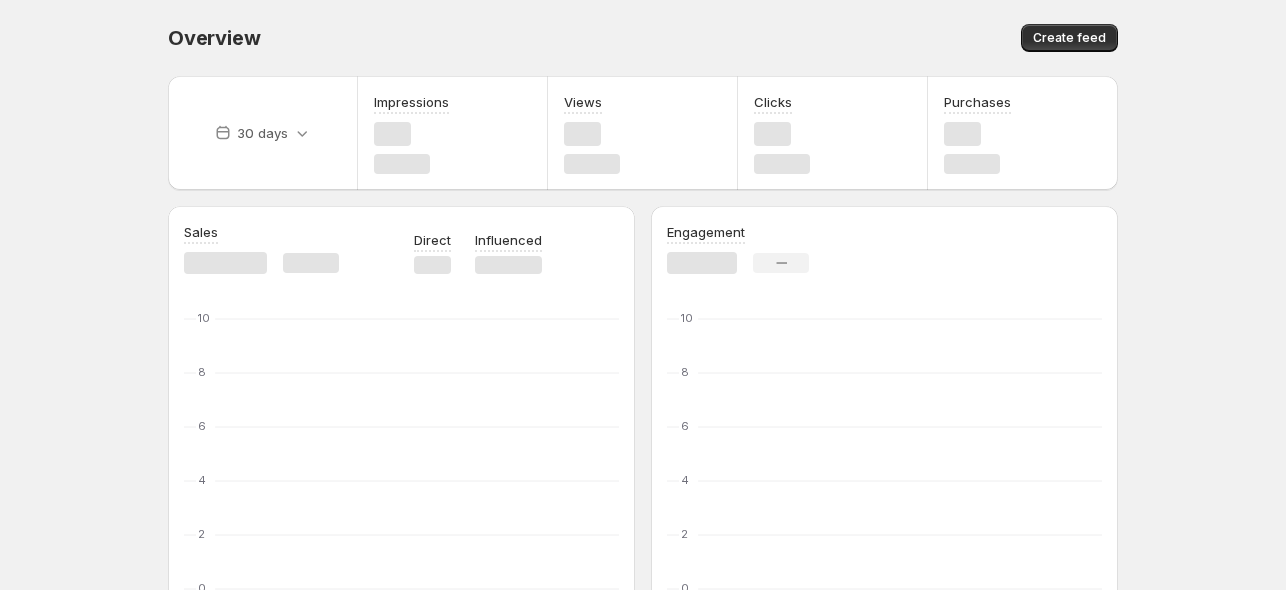 scroll, scrollTop: 0, scrollLeft: 0, axis: both 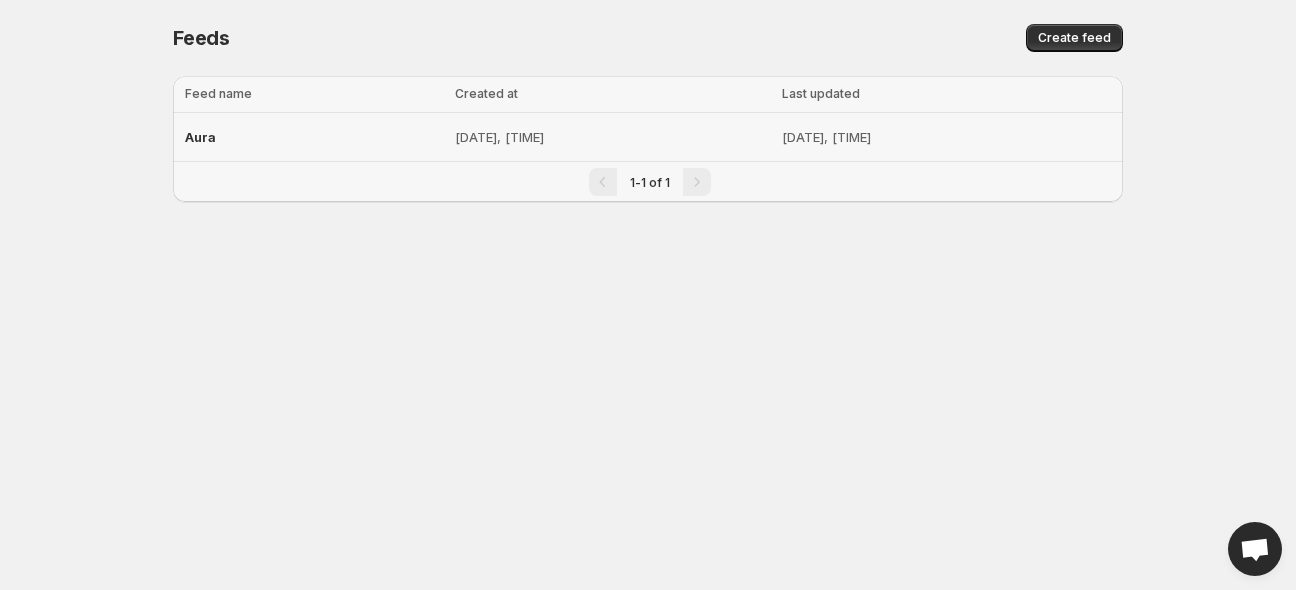 click on "[DATE], [TIME]" at bounding box center (612, 137) 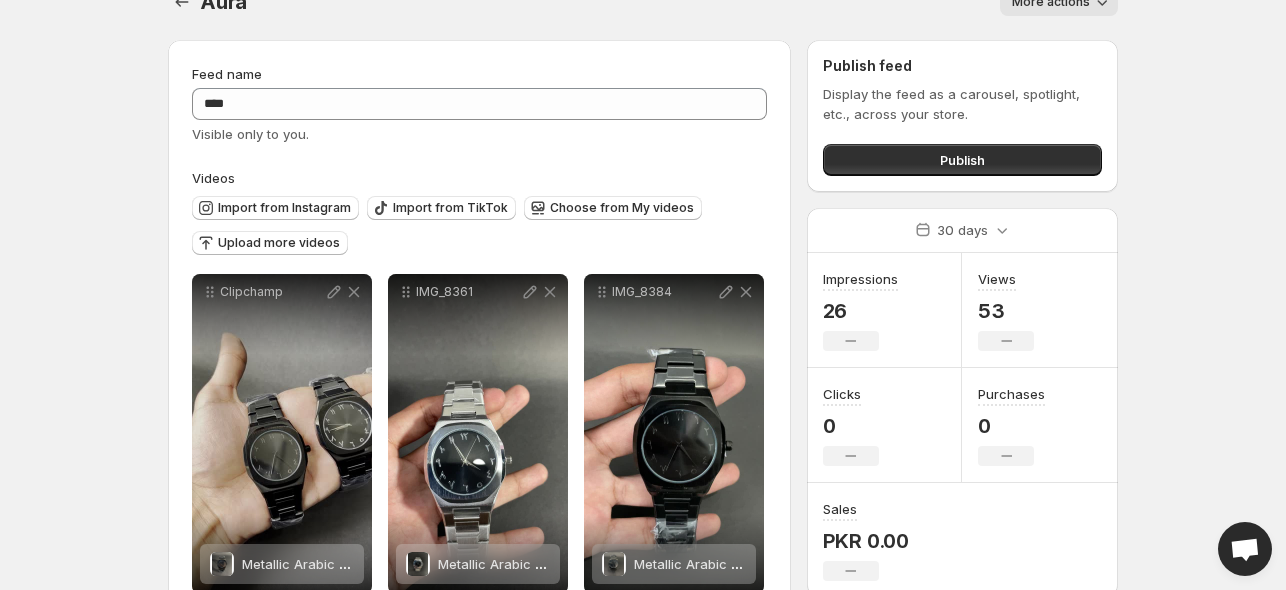 scroll, scrollTop: 88, scrollLeft: 0, axis: vertical 